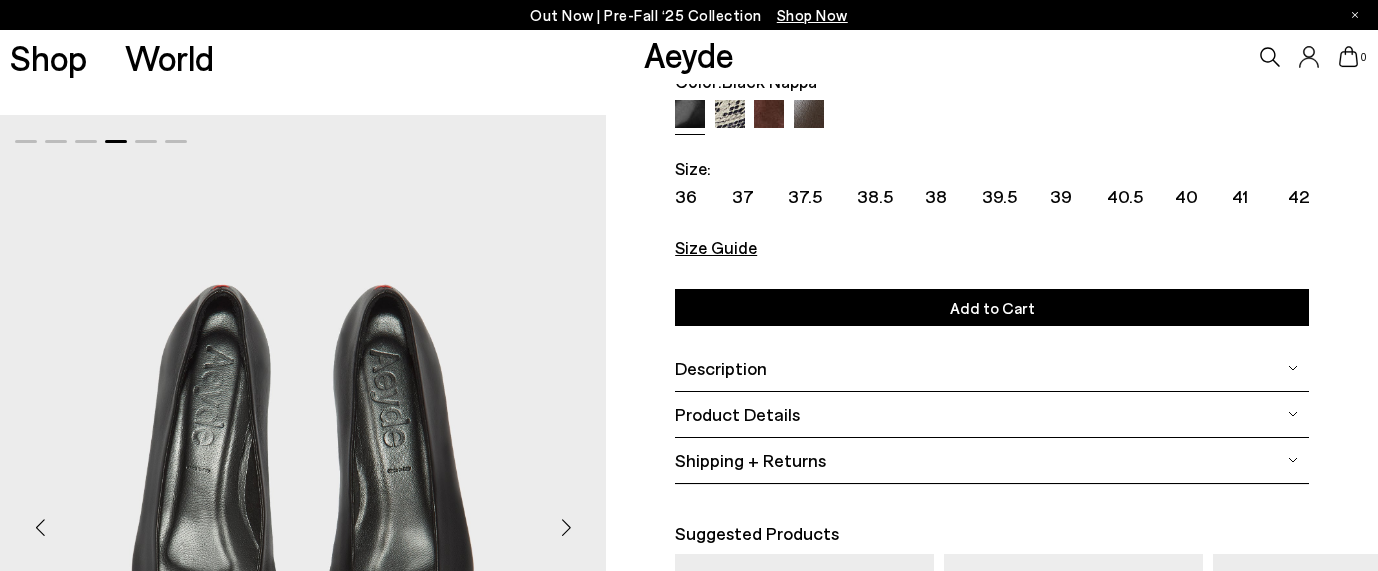 scroll, scrollTop: 65, scrollLeft: 0, axis: vertical 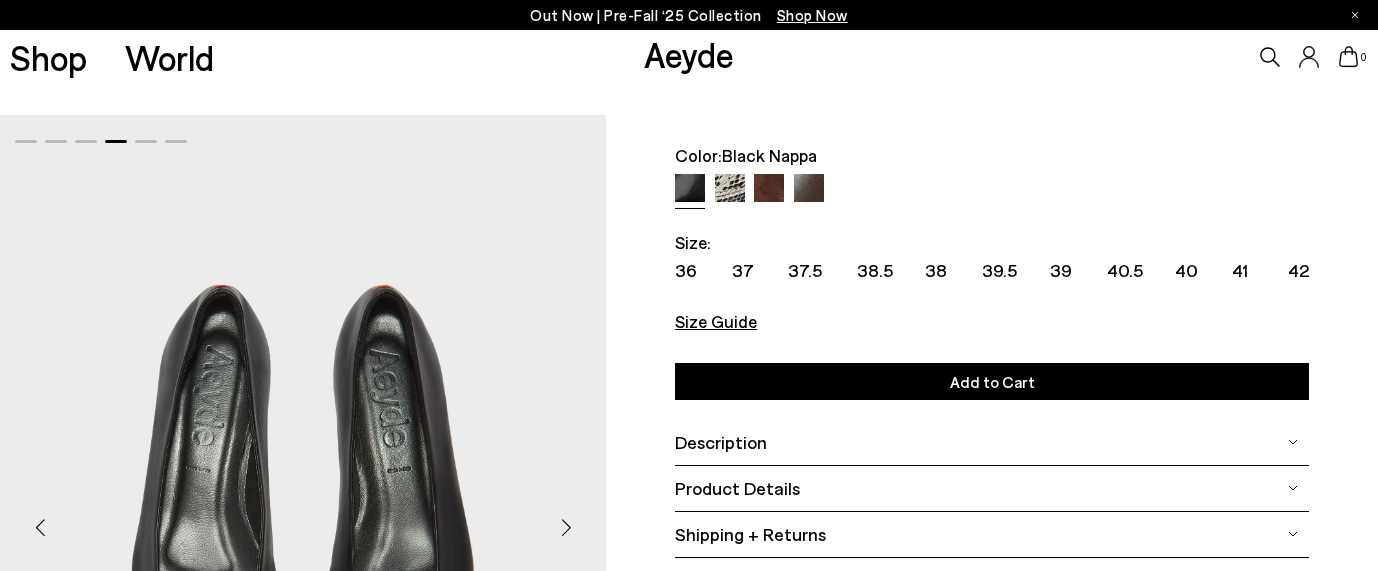 click at bounding box center (769, 189) 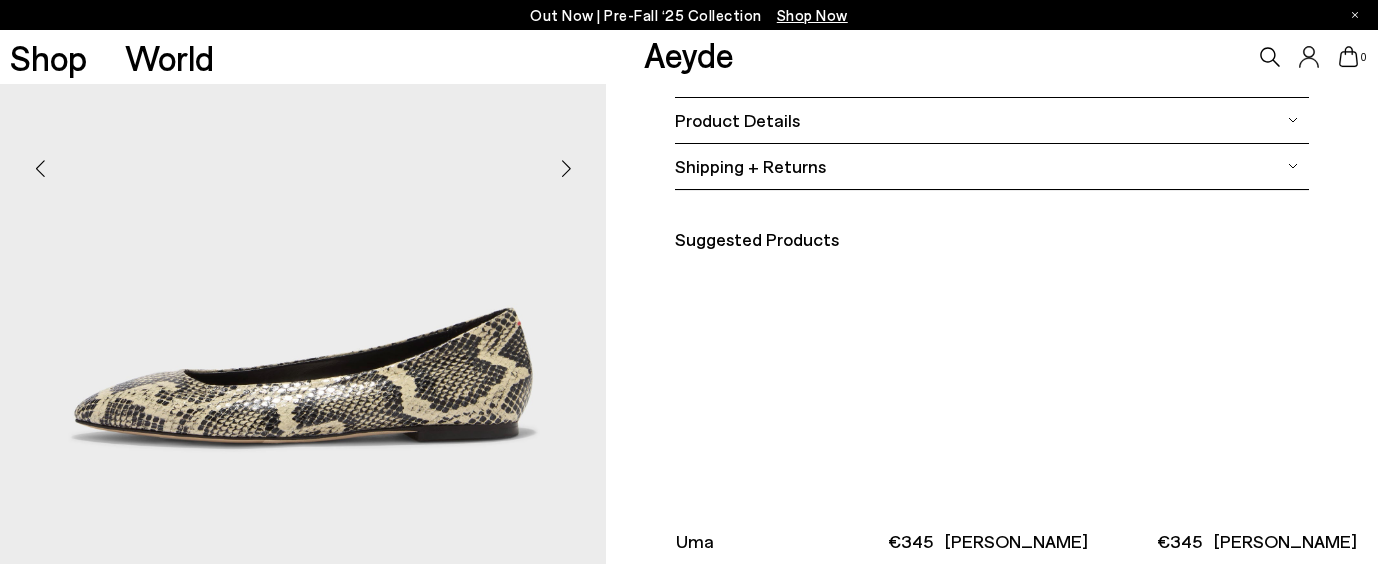 scroll, scrollTop: 433, scrollLeft: 0, axis: vertical 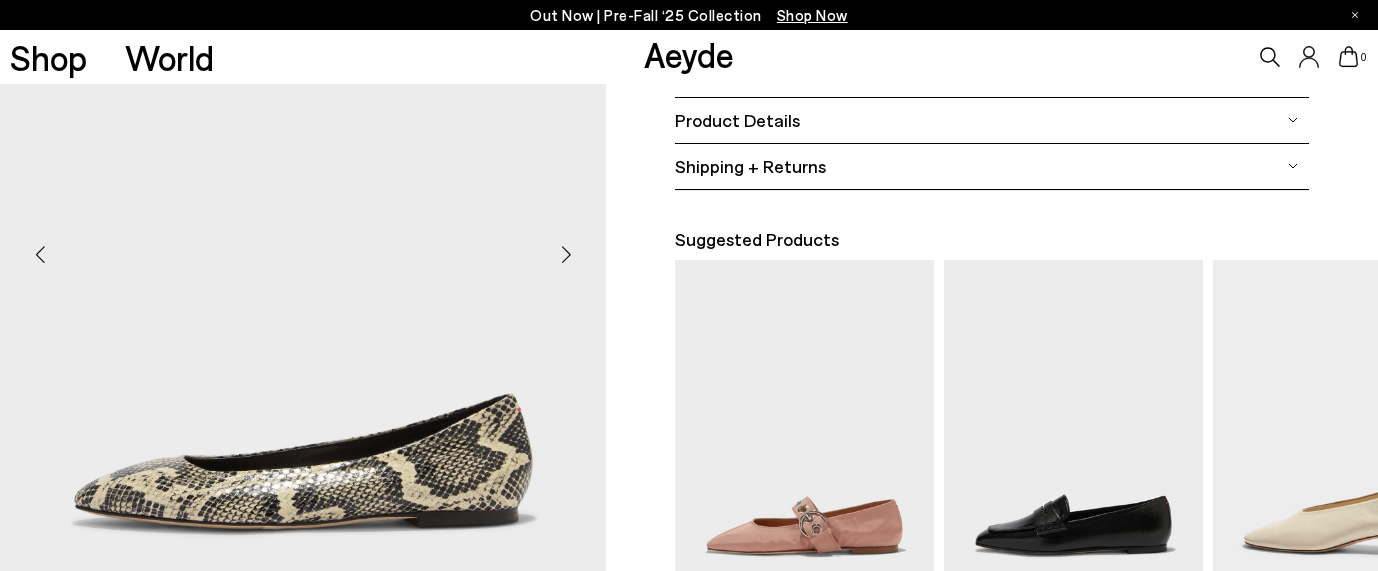 click at bounding box center [566, 255] 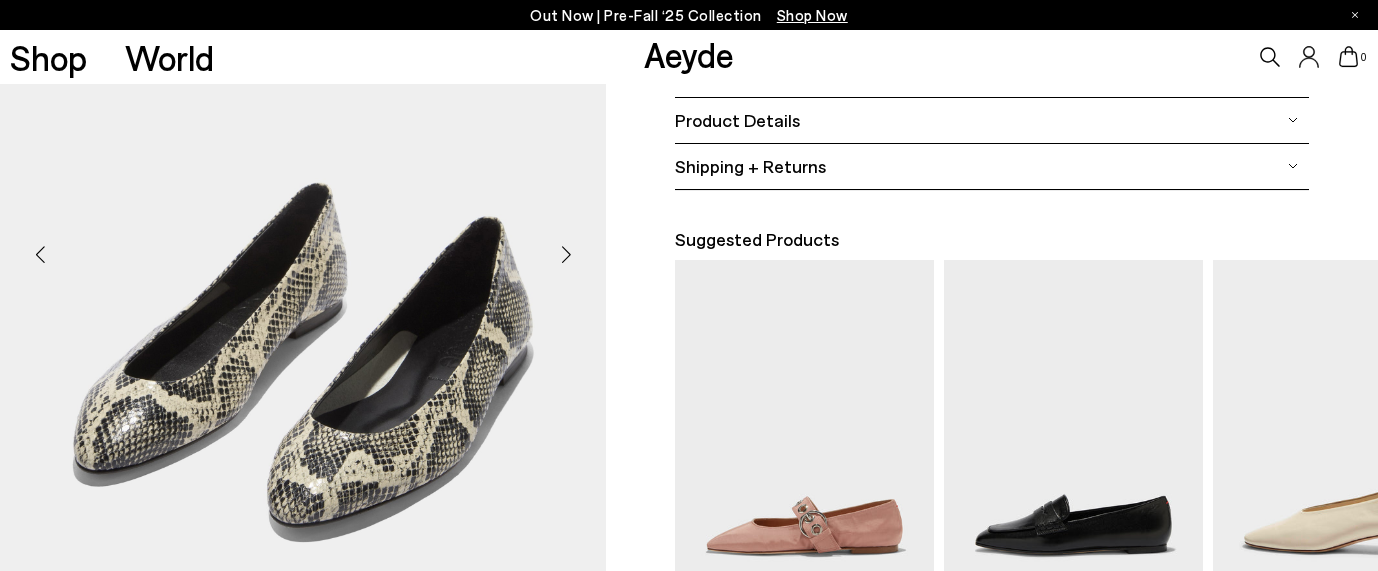 click at bounding box center [566, 255] 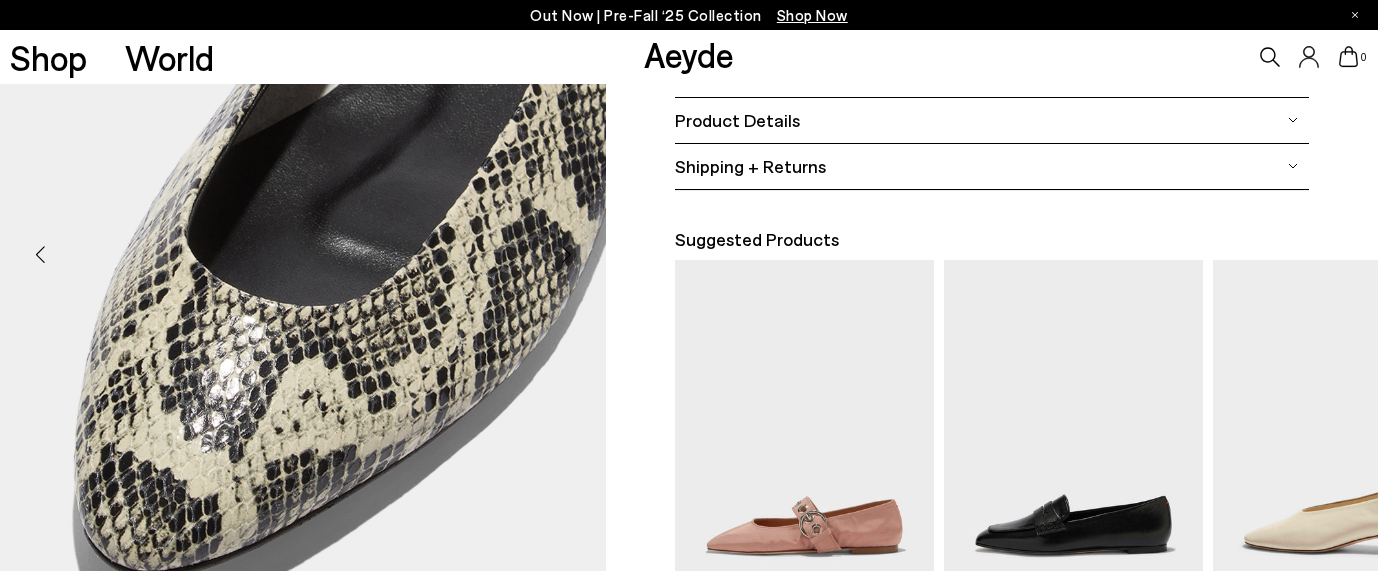 click at bounding box center [566, 255] 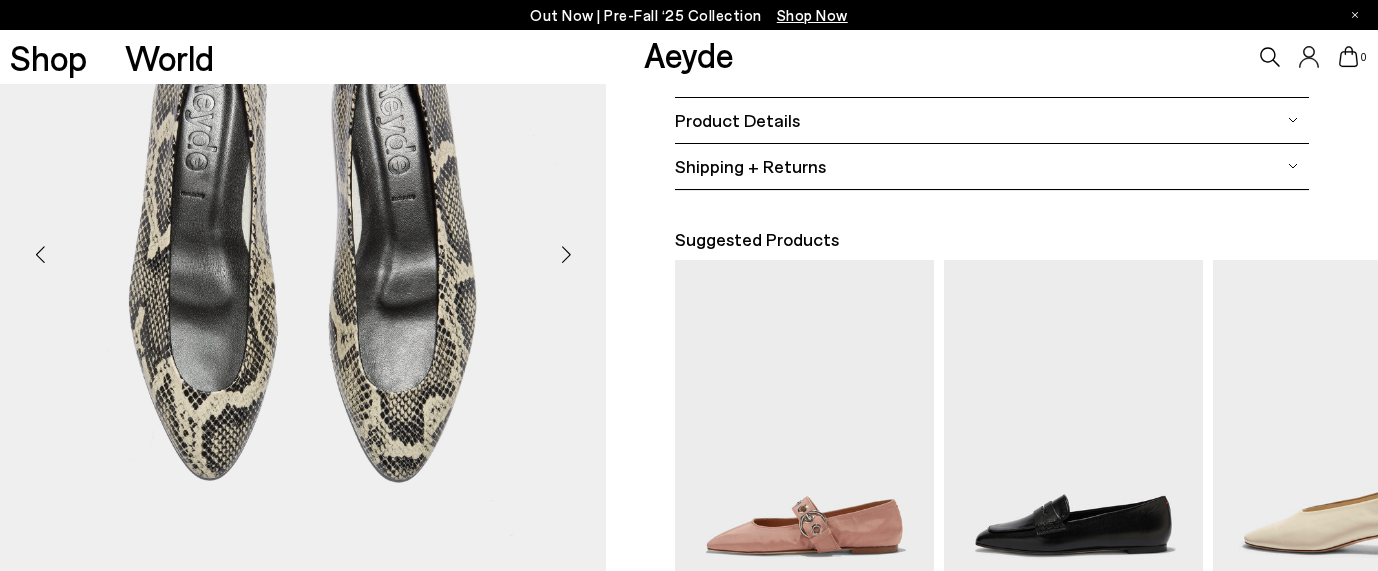 click at bounding box center [566, 255] 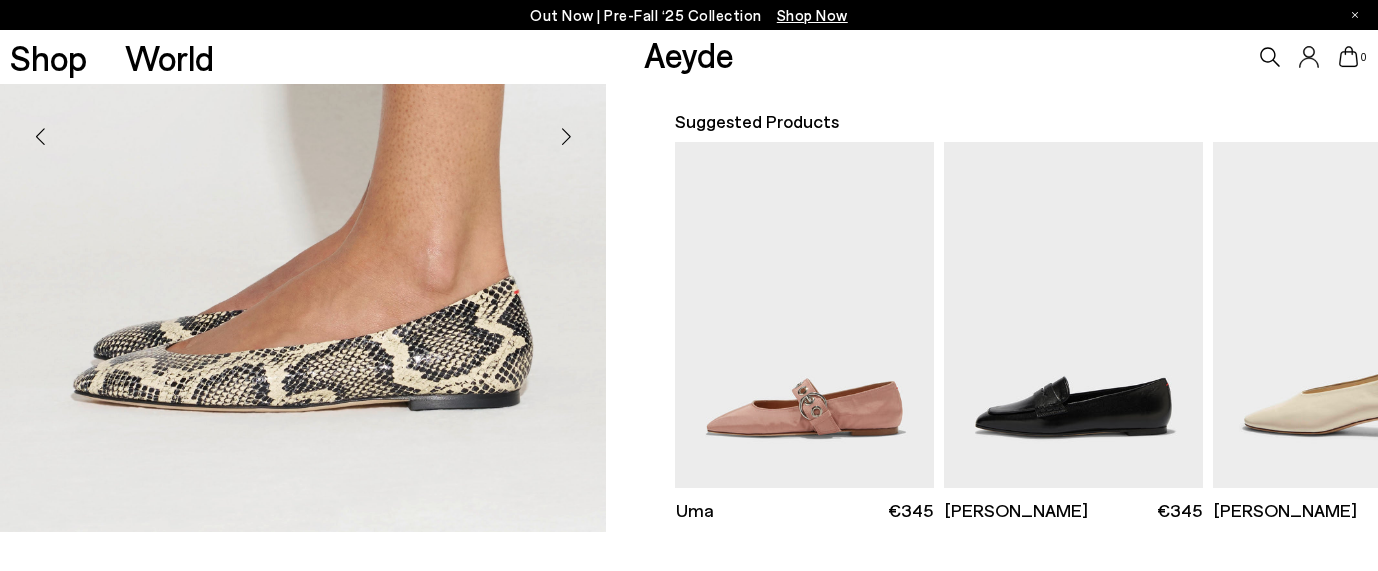 scroll, scrollTop: 0, scrollLeft: 0, axis: both 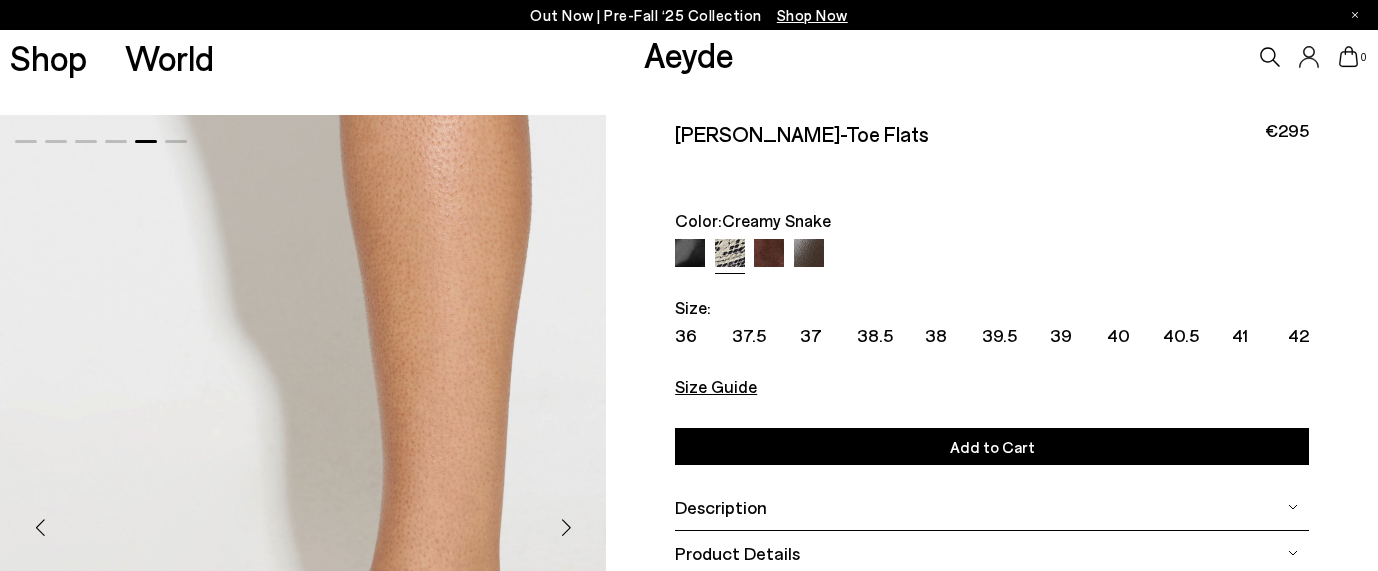 click at bounding box center (690, 254) 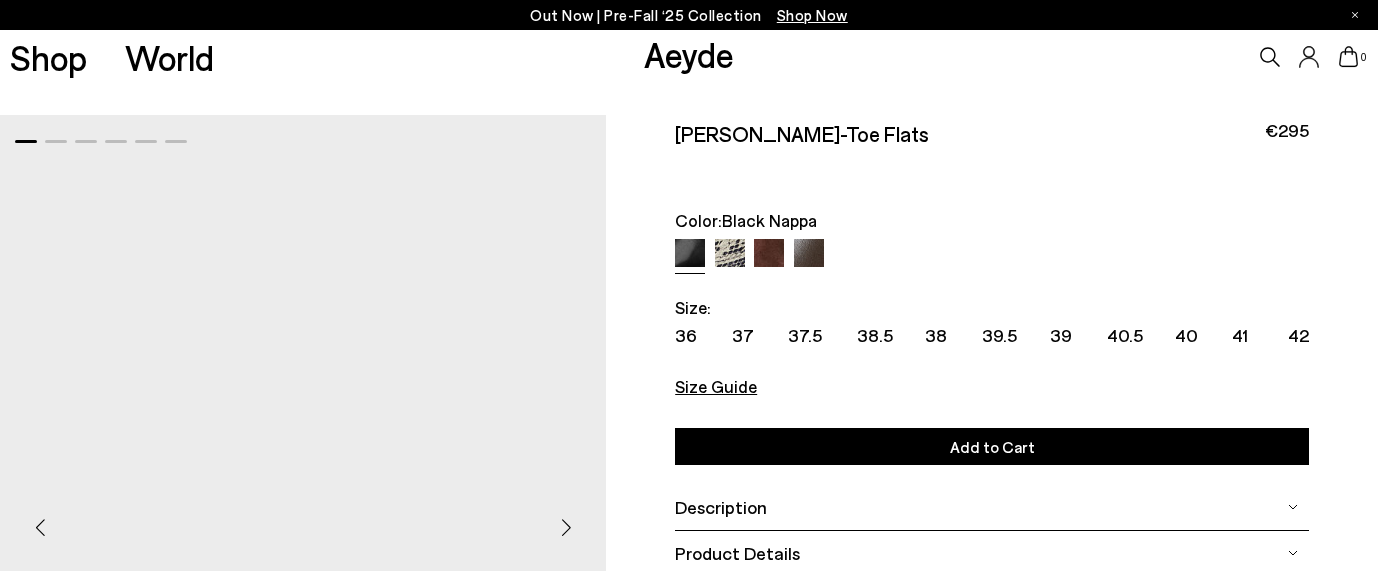scroll, scrollTop: 0, scrollLeft: 0, axis: both 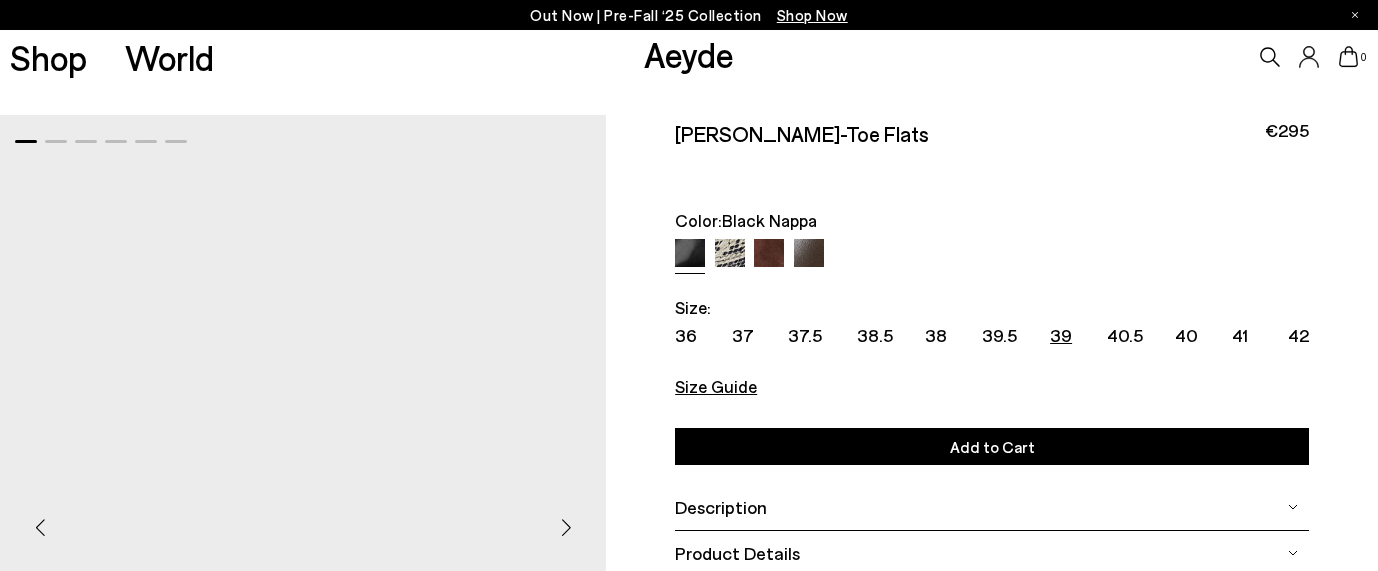click on "39" at bounding box center (1061, 335) 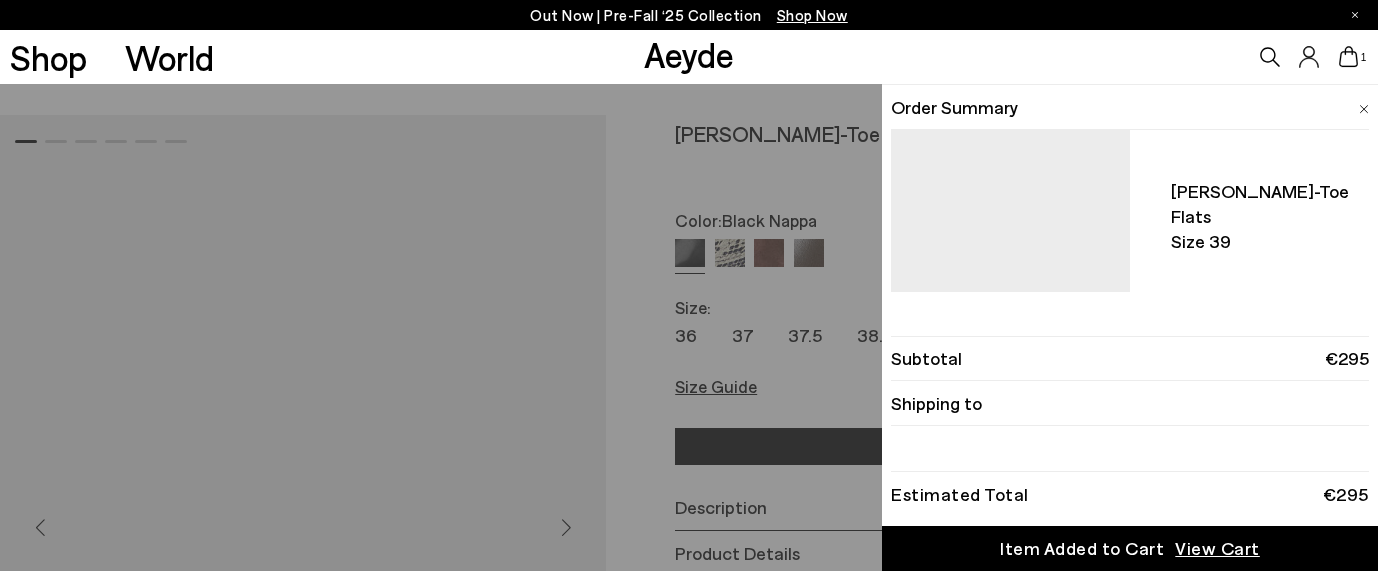click at bounding box center [1010, 295] 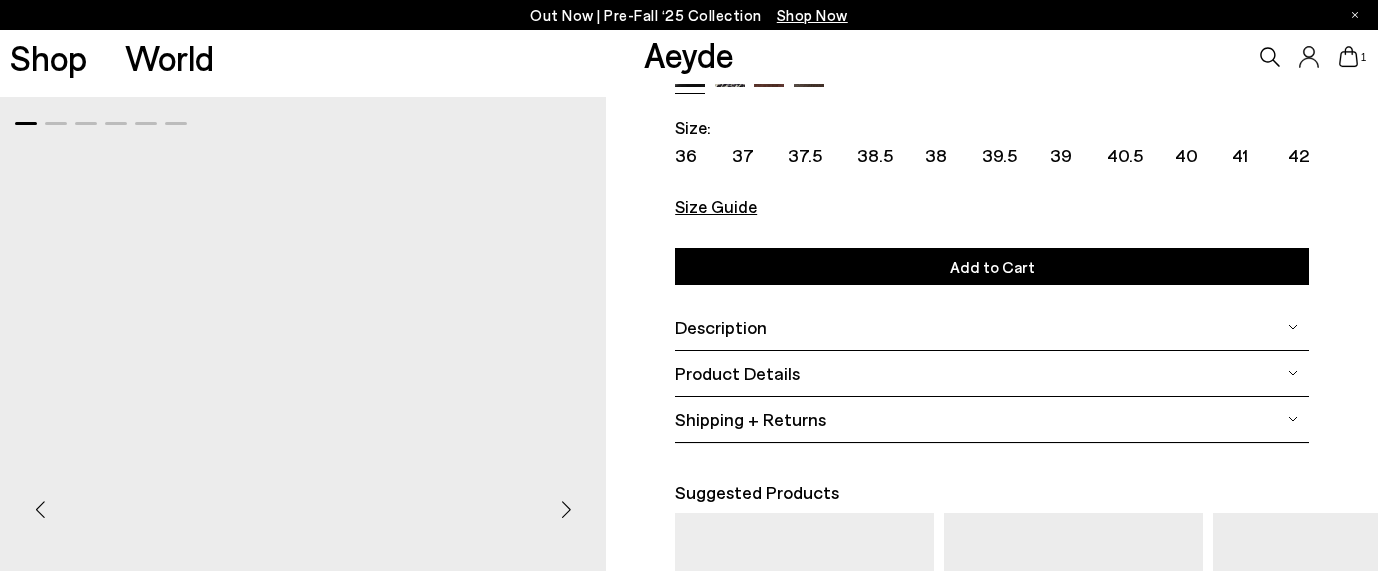 scroll, scrollTop: 149, scrollLeft: 0, axis: vertical 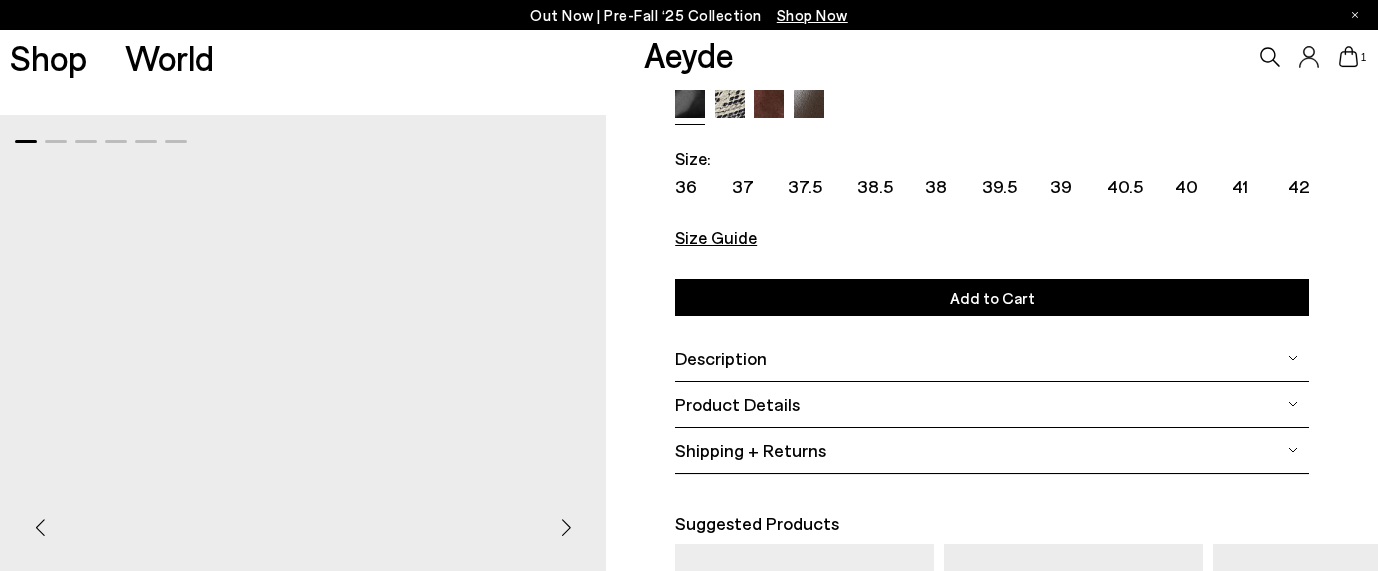 click 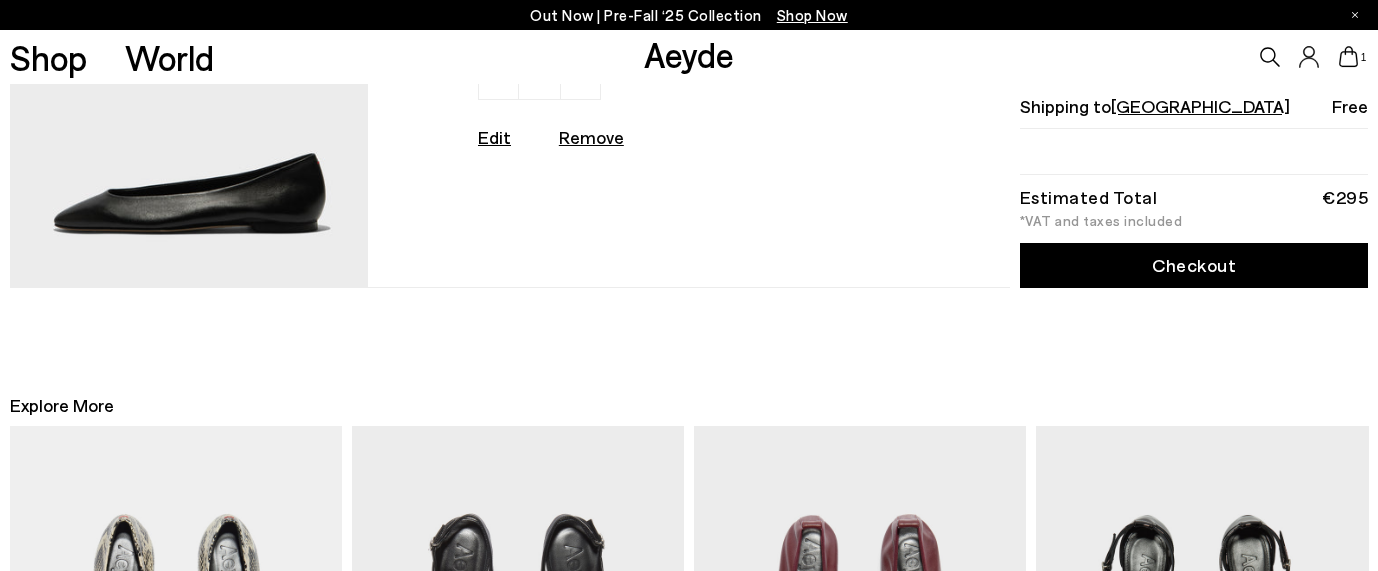 scroll, scrollTop: 213, scrollLeft: 0, axis: vertical 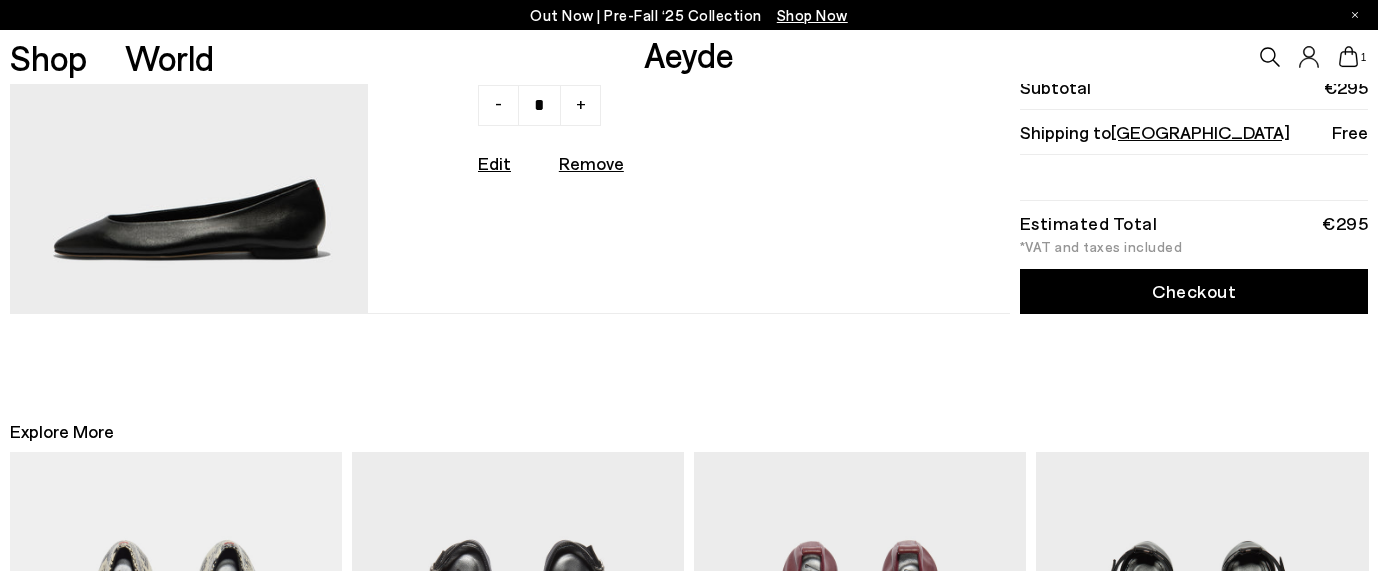 click at bounding box center (189, 92) 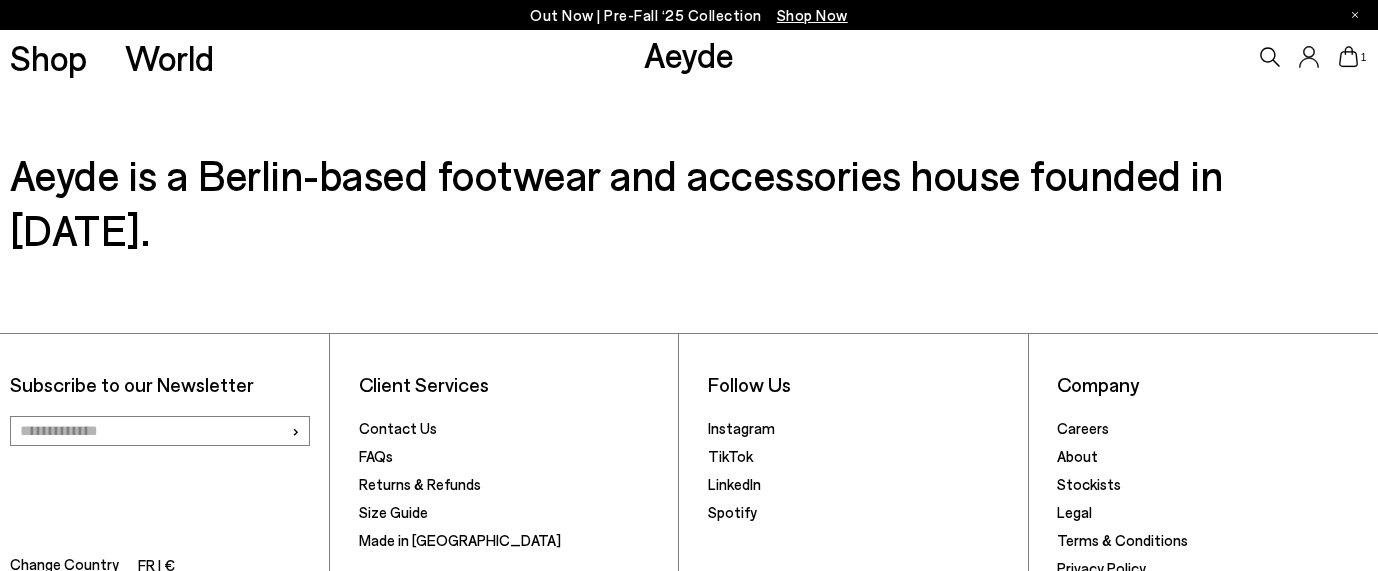 scroll, scrollTop: 524, scrollLeft: 0, axis: vertical 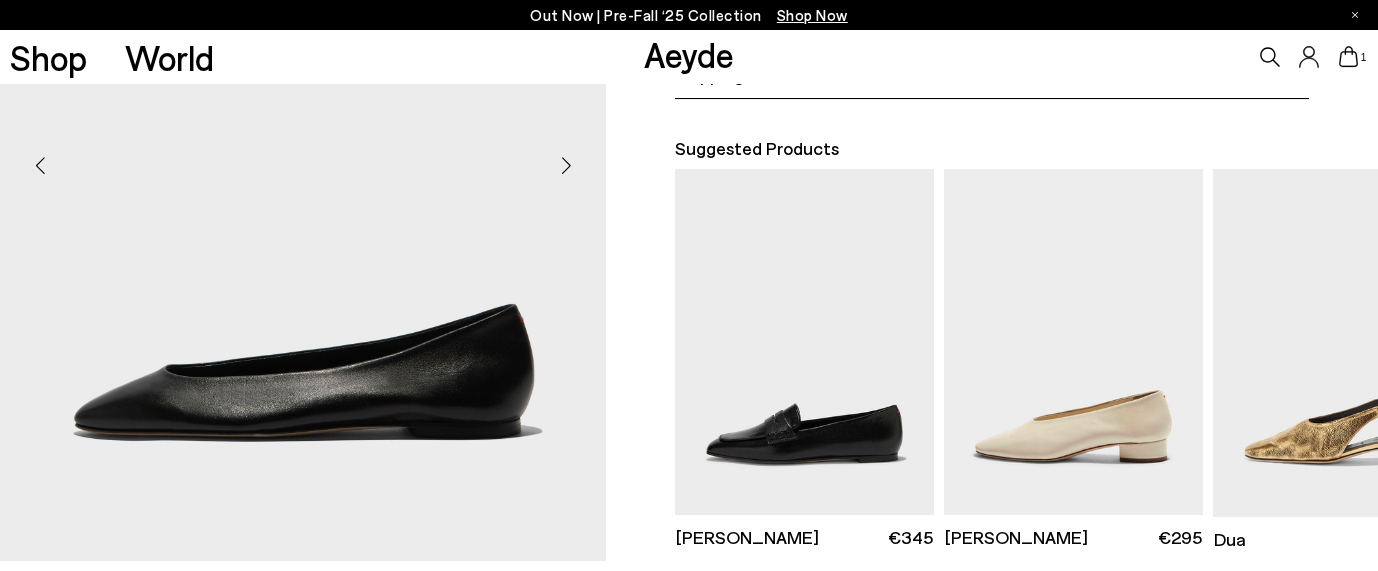 click at bounding box center [566, 166] 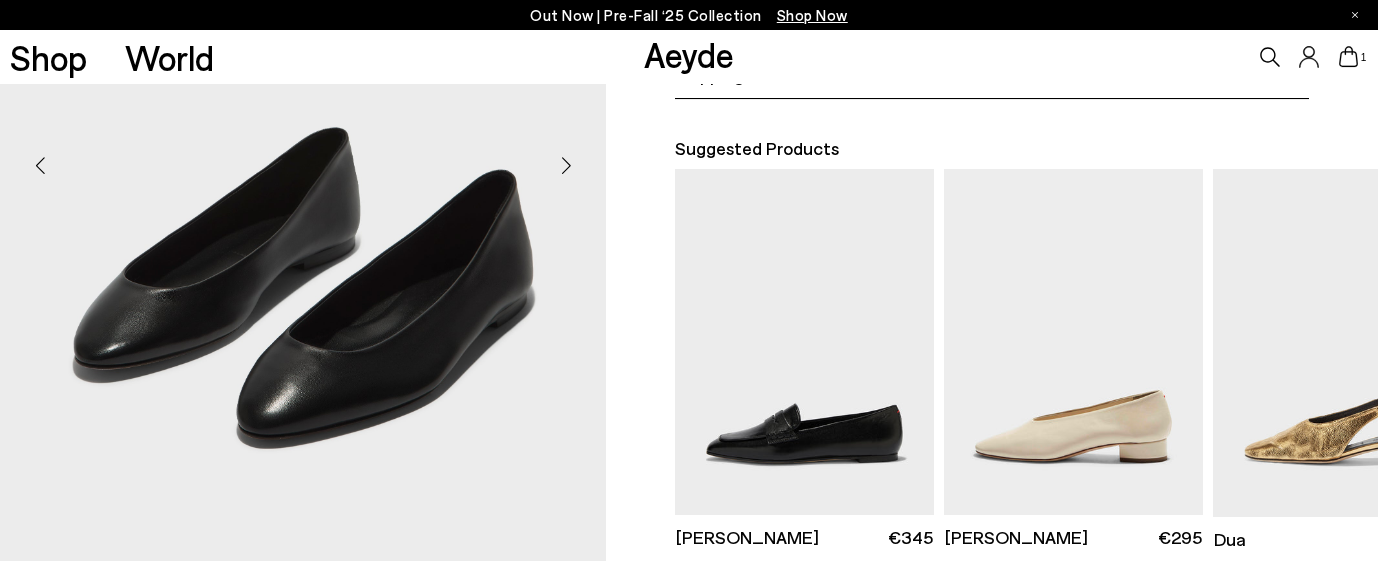 click at bounding box center (566, 166) 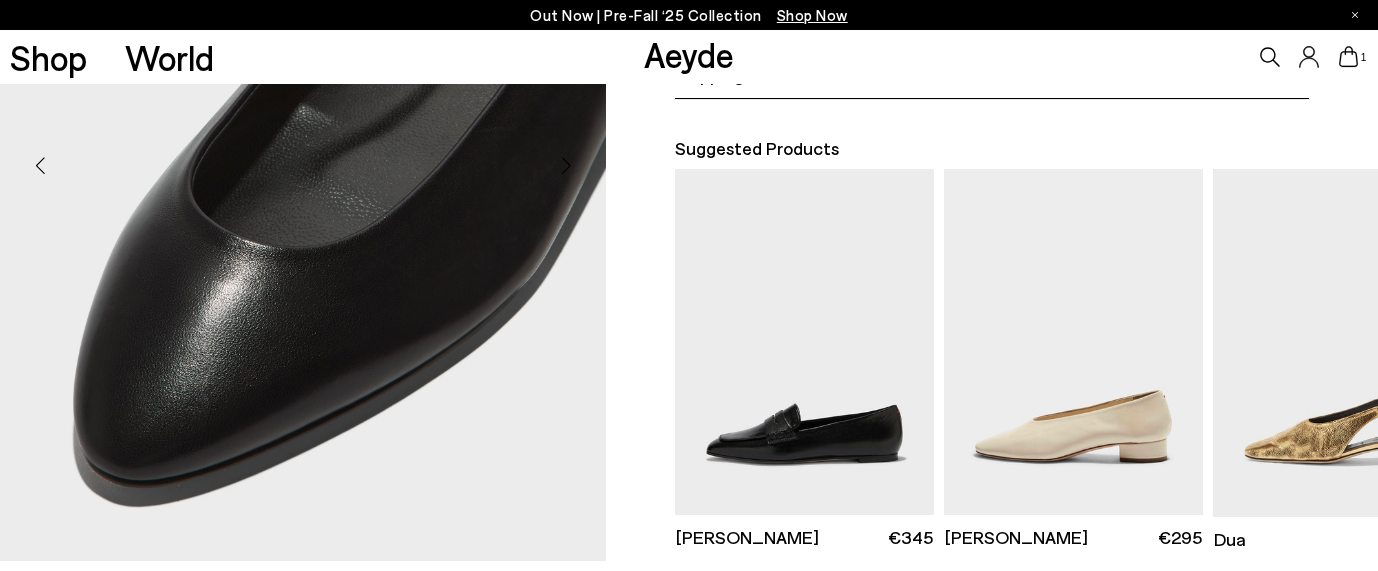click at bounding box center (566, 166) 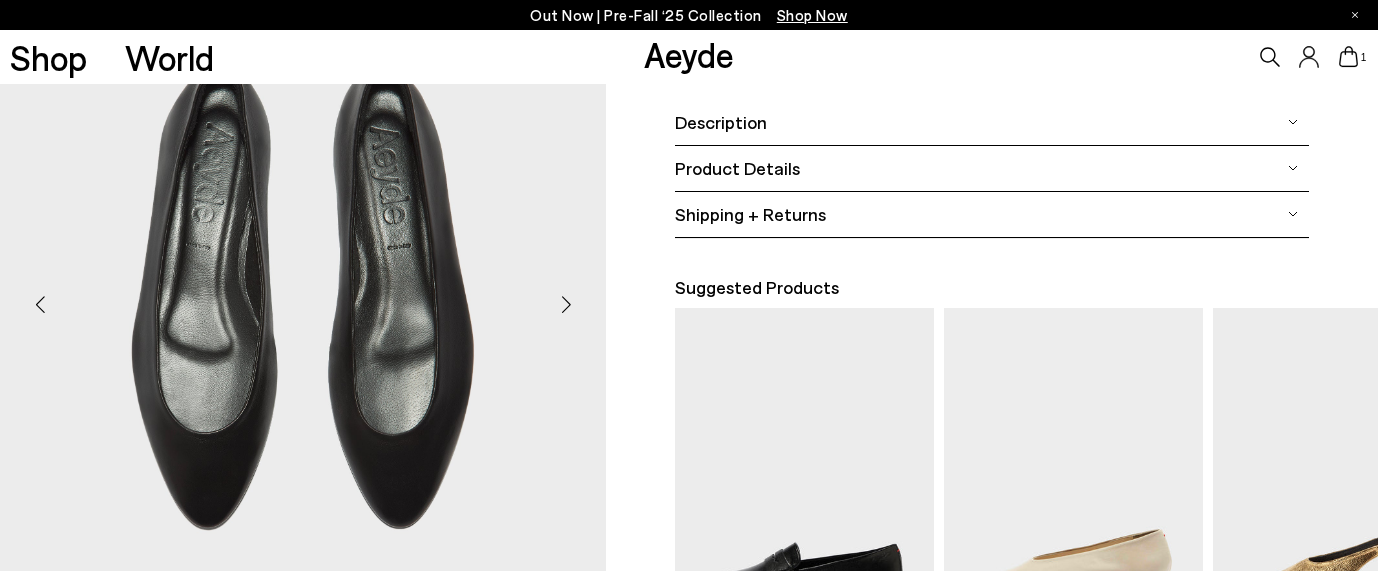 scroll, scrollTop: 390, scrollLeft: 0, axis: vertical 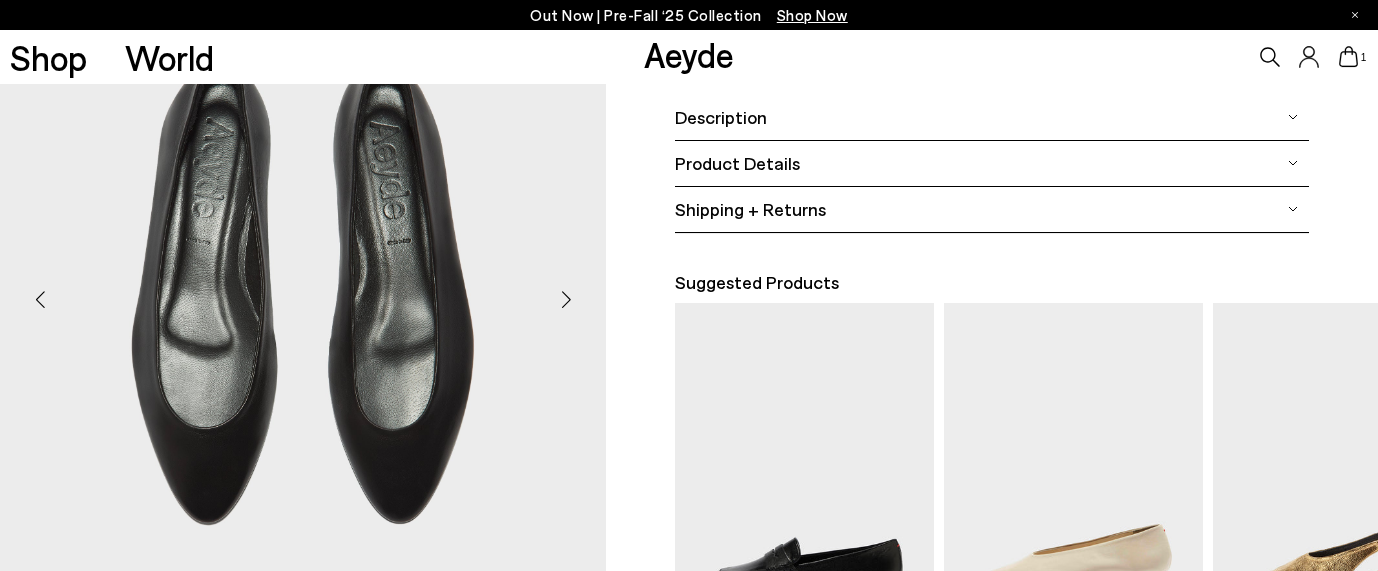 click at bounding box center [566, 300] 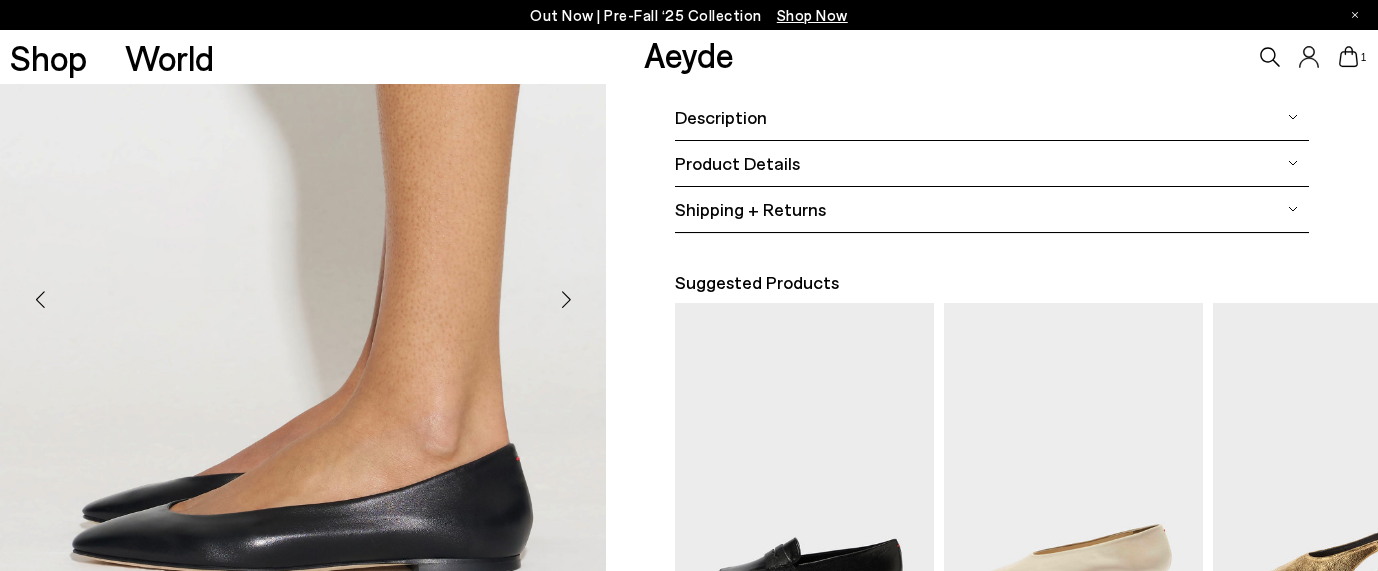 click at bounding box center [566, 300] 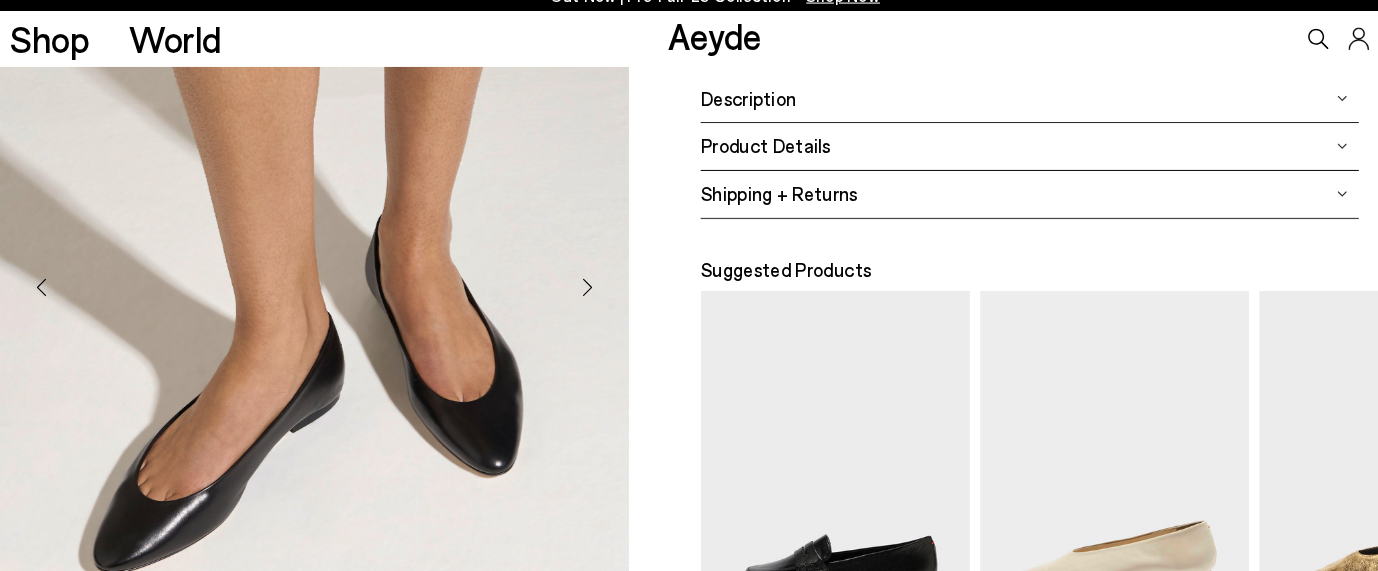 scroll, scrollTop: 399, scrollLeft: 0, axis: vertical 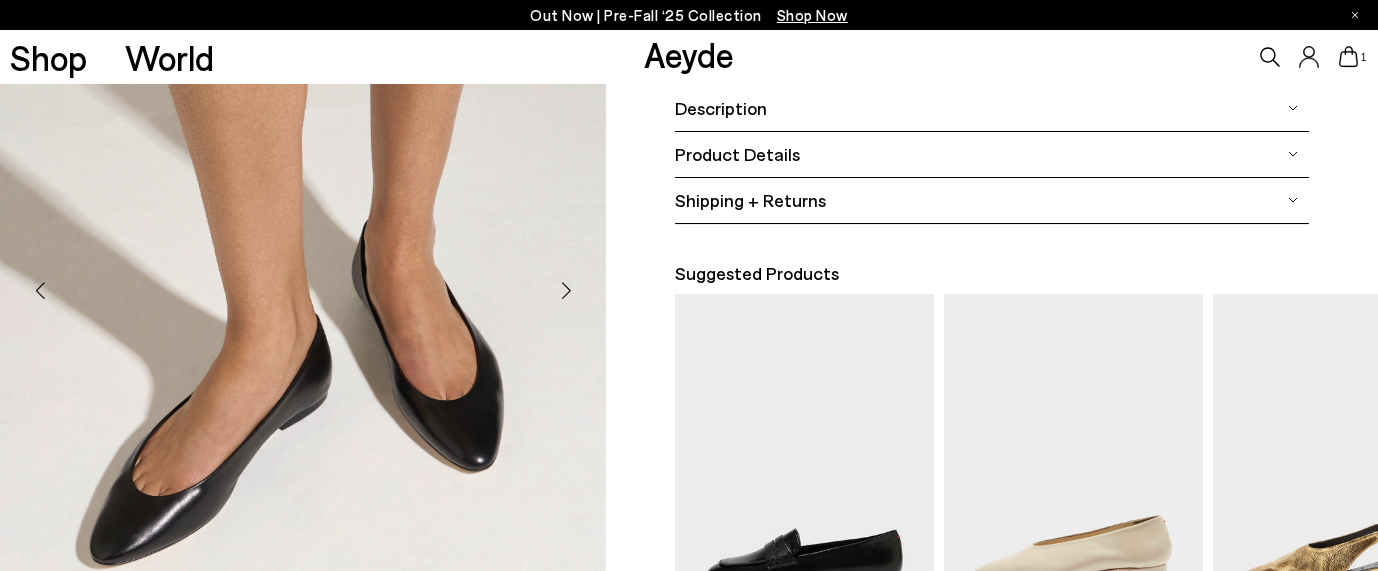 click at bounding box center (566, 291) 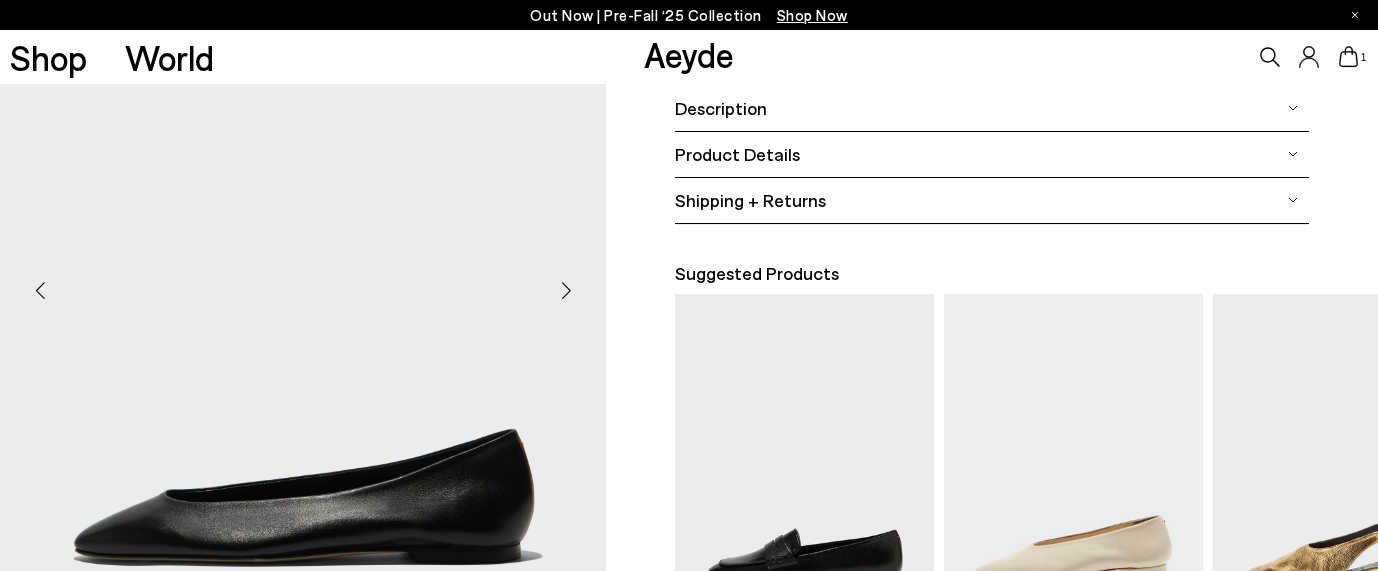 click at bounding box center [566, 291] 